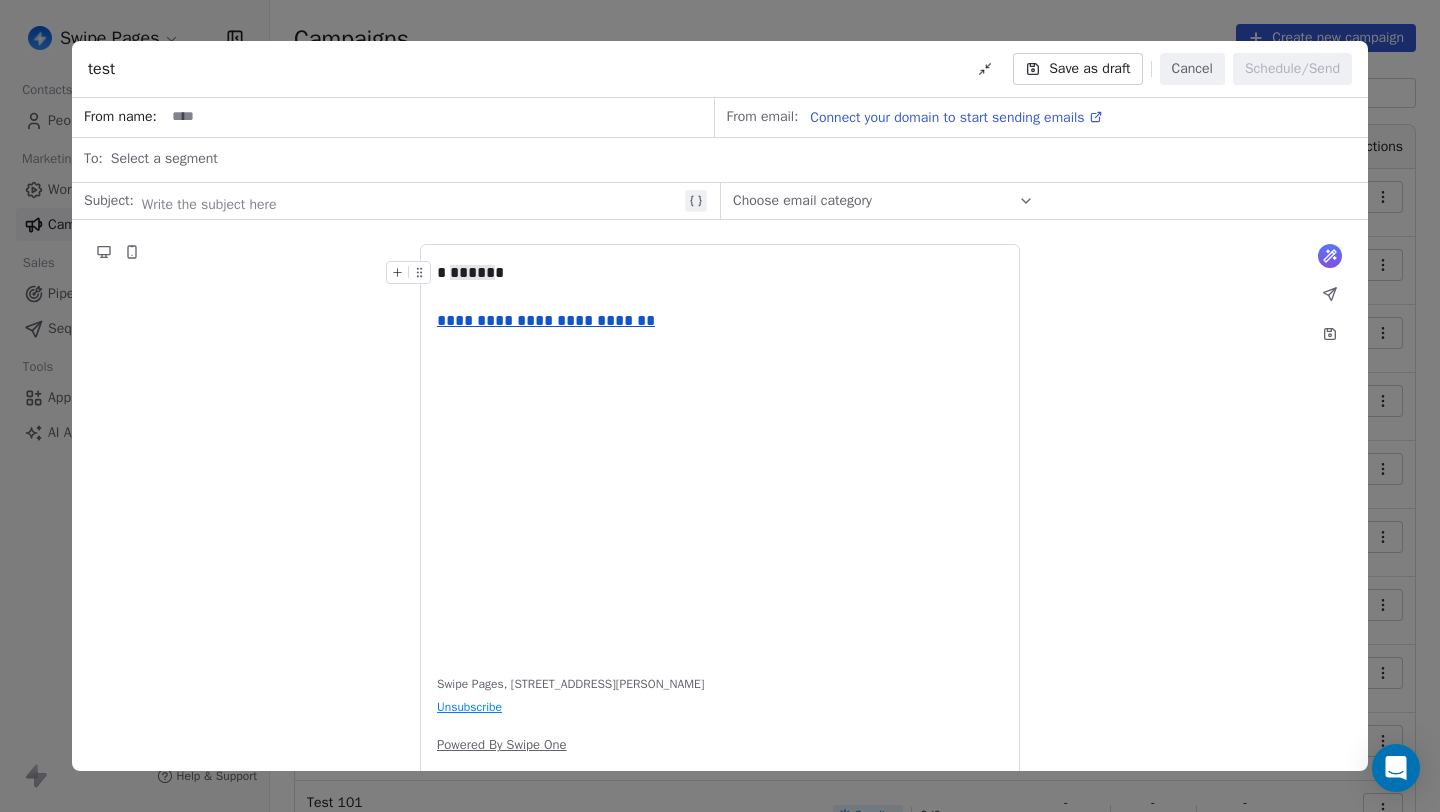 scroll, scrollTop: 0, scrollLeft: 0, axis: both 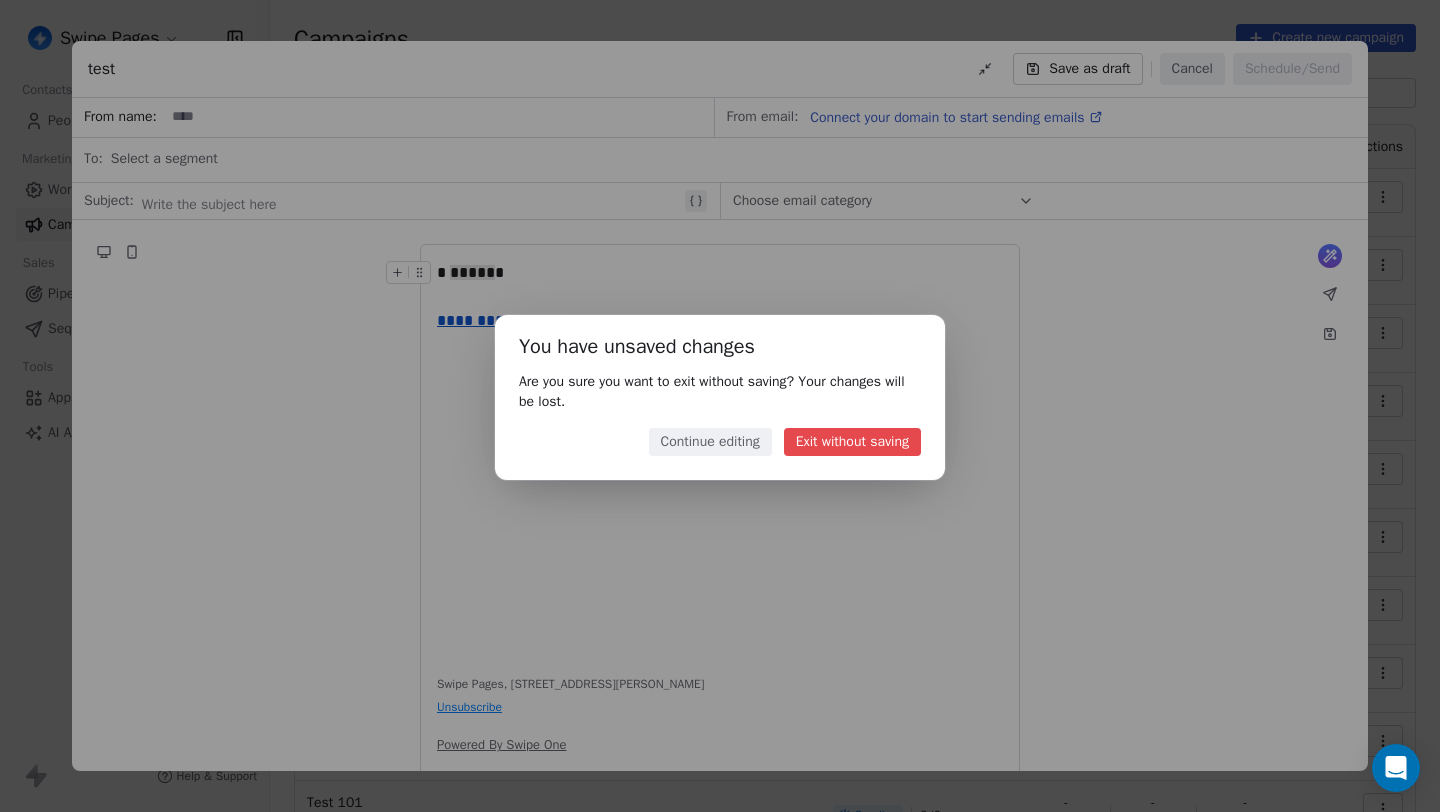 click on "Exit without saving" at bounding box center [852, 442] 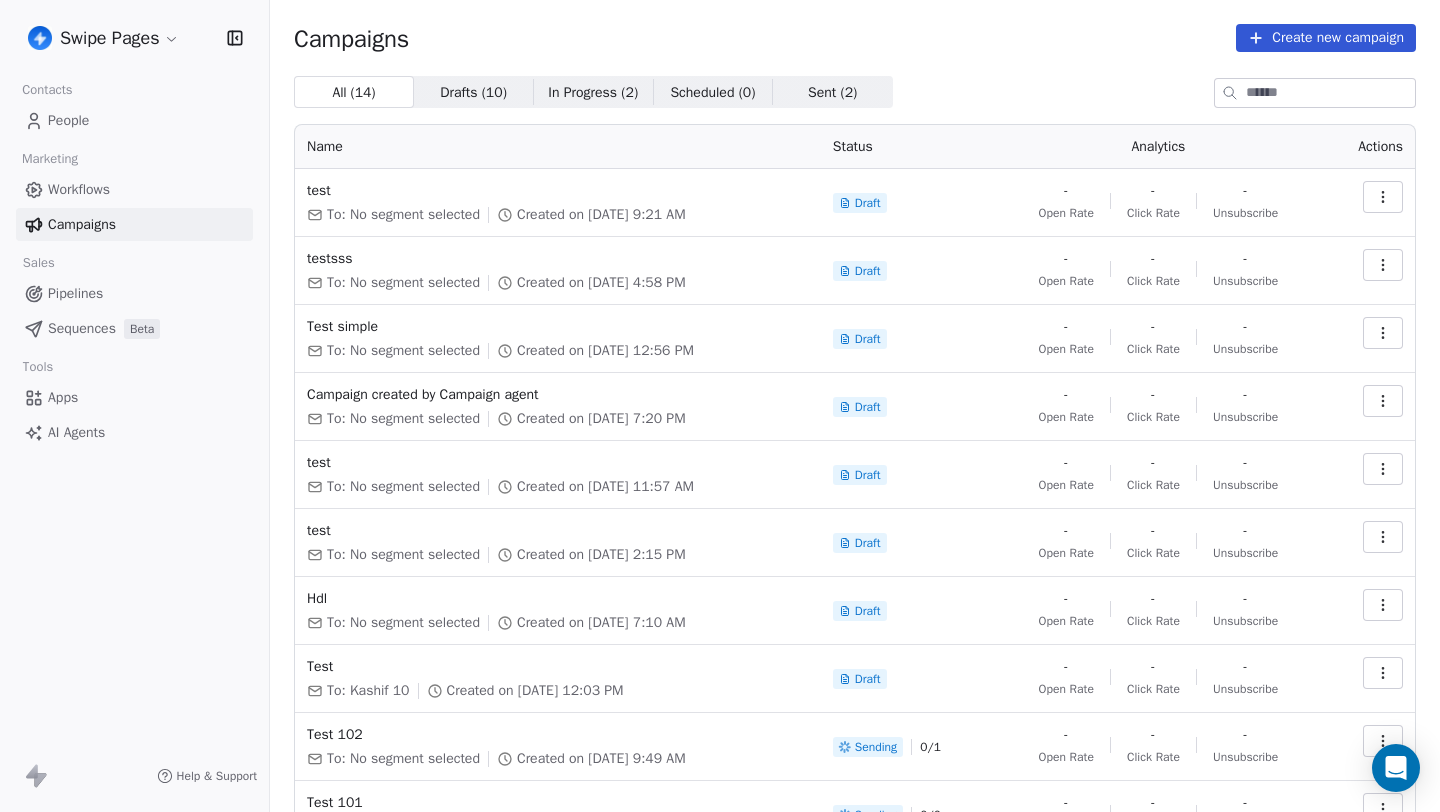 click on "Workflows" at bounding box center (134, 189) 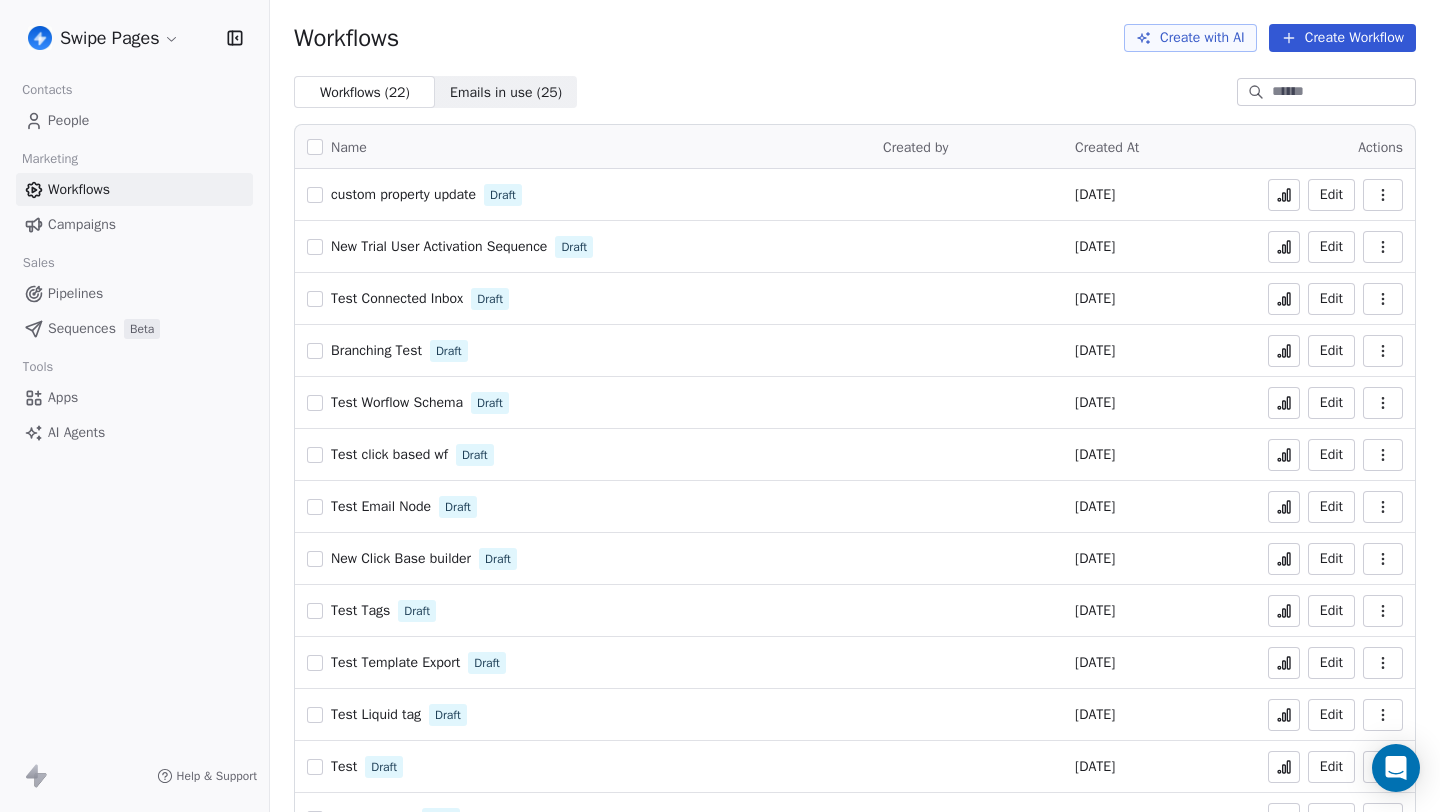 click on "Swipe Pages Contacts People Marketing Workflows Campaigns Sales Pipelines Sequences Beta Tools Apps AI Agents Help & Support Workflows  Create with AI  Create Workflow Workflows ( 22 ) Workflows ( 22 ) Emails in use ( 25 ) Emails in use ( 25 ) Name Created by Created At Actions custom property update Draft Jun 17, 2025 Edit New Trial User Activation Sequence Draft Jun 9, 2025 Edit Test Connected Inbox Draft May 17, 2025 Edit Branching Test Draft May 14, 2025 Edit Test Worflow Schema Draft May 14, 2025 Edit Test click based wf Draft May 14, 2025 Edit Test Email Node Draft May 13, 2025 Edit New Click Base builder Draft May 13, 2025 Edit Test Tags Draft May 9, 2025 Edit Test Template Export Draft May 3, 2025 Edit Test Liquid tag Draft Mar 14, 2025 Edit Test Draft Mar 13, 2025 Edit test pipelines Draft Mar 12, 2025 Edit Test 222 Draft Mar 12, 2025 Edit New One Active Feb 8, 2025 Edit Test Email activity Draft Jan 15, 2025 Edit Test 1 Active Jan 15, 2025 Edit External Webhooks Draft Jan 15, 2025 Edit Draft Edit" at bounding box center (720, 406) 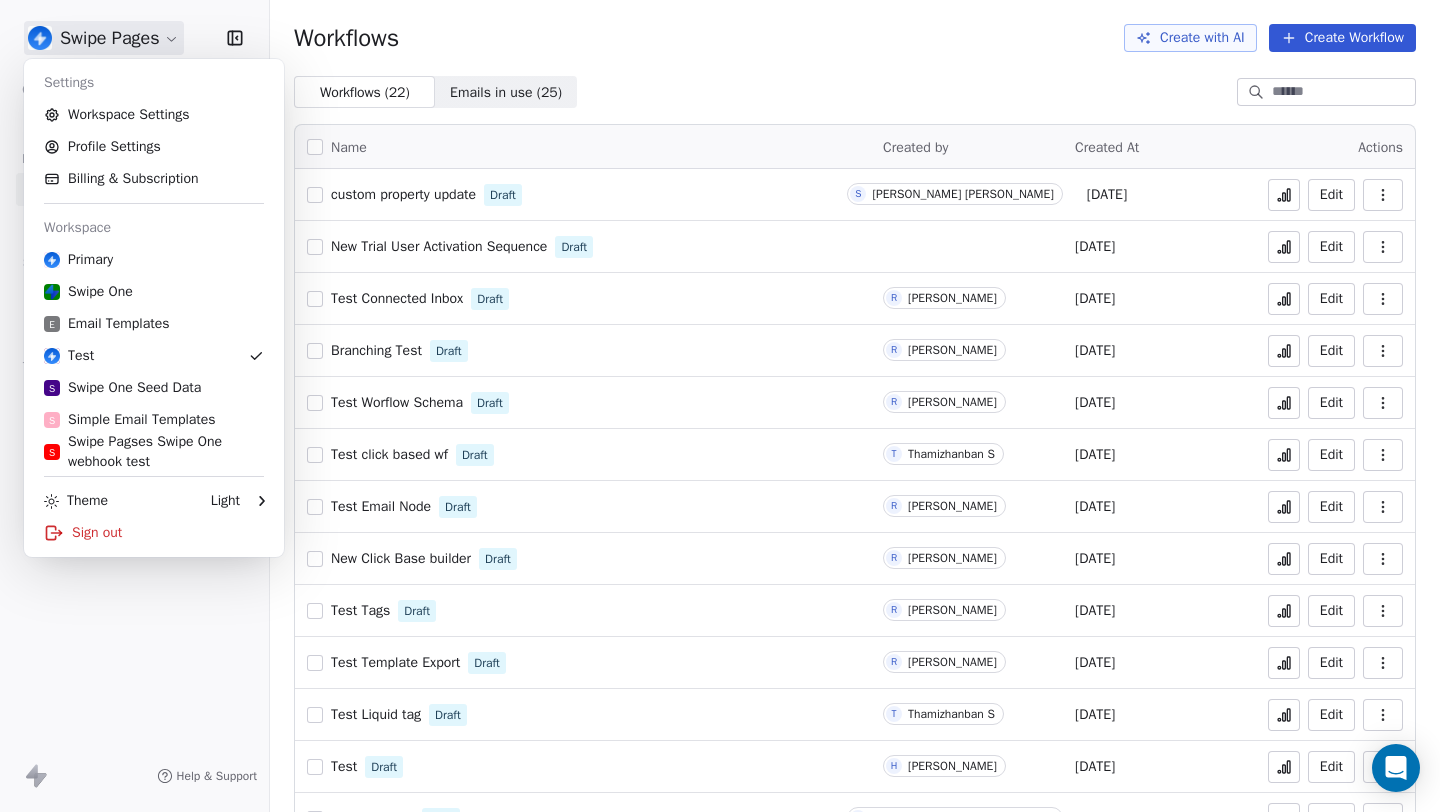 click on "Swipe Pages Contacts People Marketing Workflows Campaigns Sales Pipelines Sequences Beta Tools Apps AI Agents Help & Support Workflows  Create with AI  Create Workflow Workflows ( 22 ) Workflows ( 22 ) Emails in use ( 25 ) Emails in use ( 25 ) Name Created by Created At Actions custom property update Draft S Siddarth Sai Sundar Jun 17, 2025 Edit New Trial User Activation Sequence Draft Jun 9, 2025 Edit Test Connected Inbox Draft R Ram Subramanian May 17, 2025 Edit Branching Test Draft R Ram Subramanian May 14, 2025 Edit Test Worflow Schema Draft R Ram Subramanian May 14, 2025 Edit Test click based wf Draft T Thamizhanban S May 14, 2025 Edit Test Email Node Draft R Ram Subramanian May 13, 2025 Edit New Click Base builder Draft R Ram Subramanian May 13, 2025 Edit Test Tags Draft R Ram Subramanian May 9, 2025 Edit Test Template Export Draft R Ram Subramanian May 3, 2025 Edit Test Liquid tag Draft T Thamizhanban S Mar 14, 2025 Edit Test Draft H Harinder Kaur Mar 13, 2025 Edit test pipelines Draft S Mar 12, 2025" at bounding box center [720, 406] 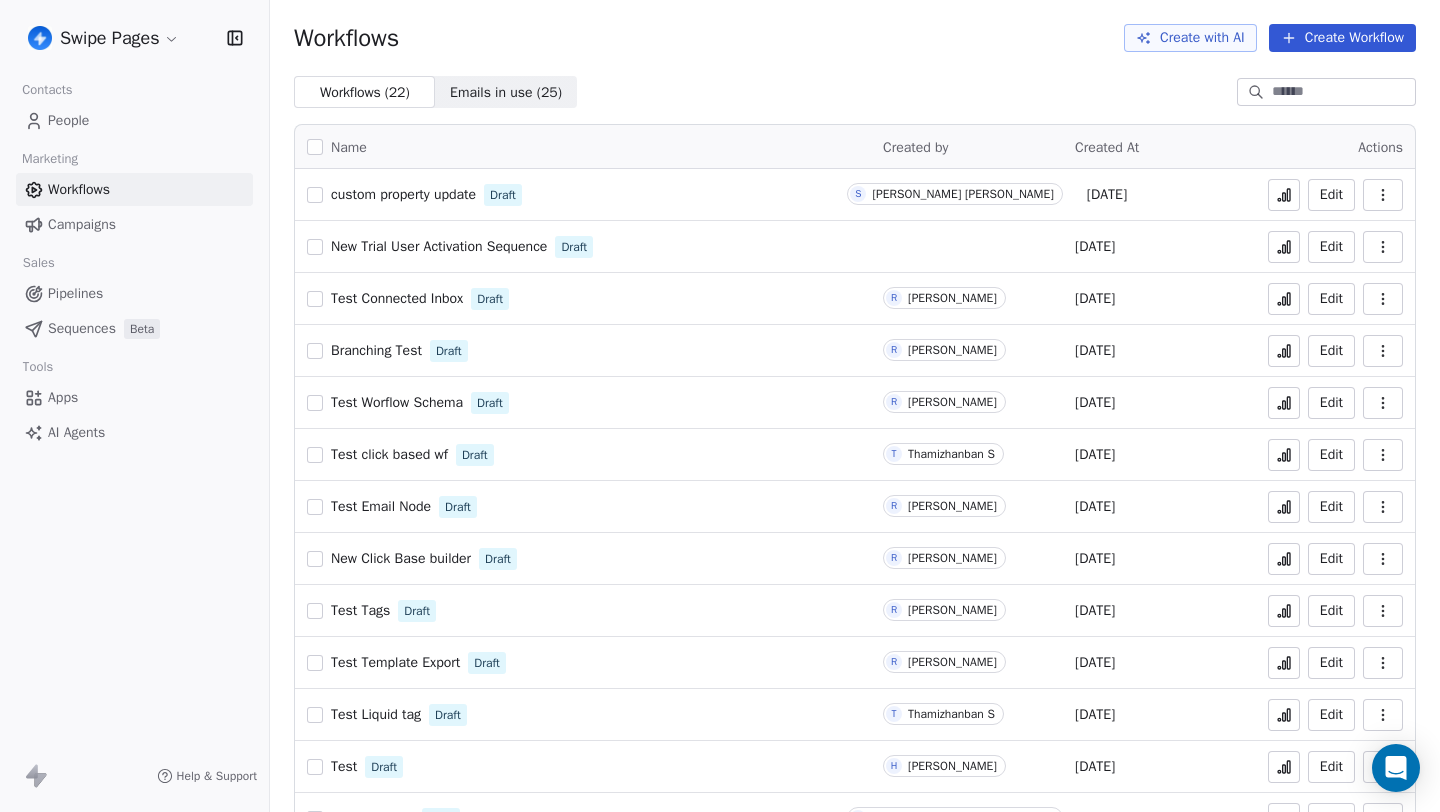 click on "custom property update" at bounding box center [403, 194] 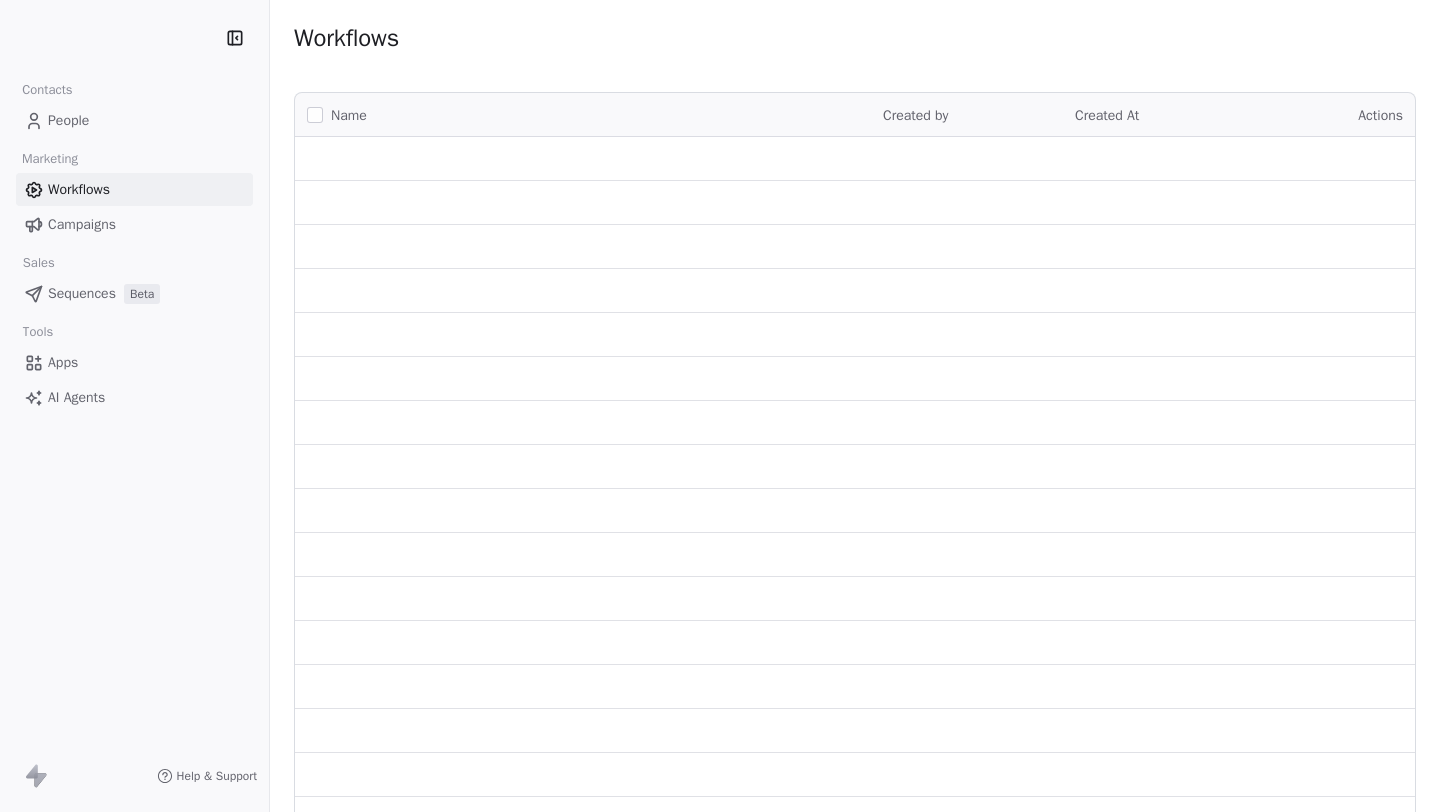 scroll, scrollTop: 0, scrollLeft: 0, axis: both 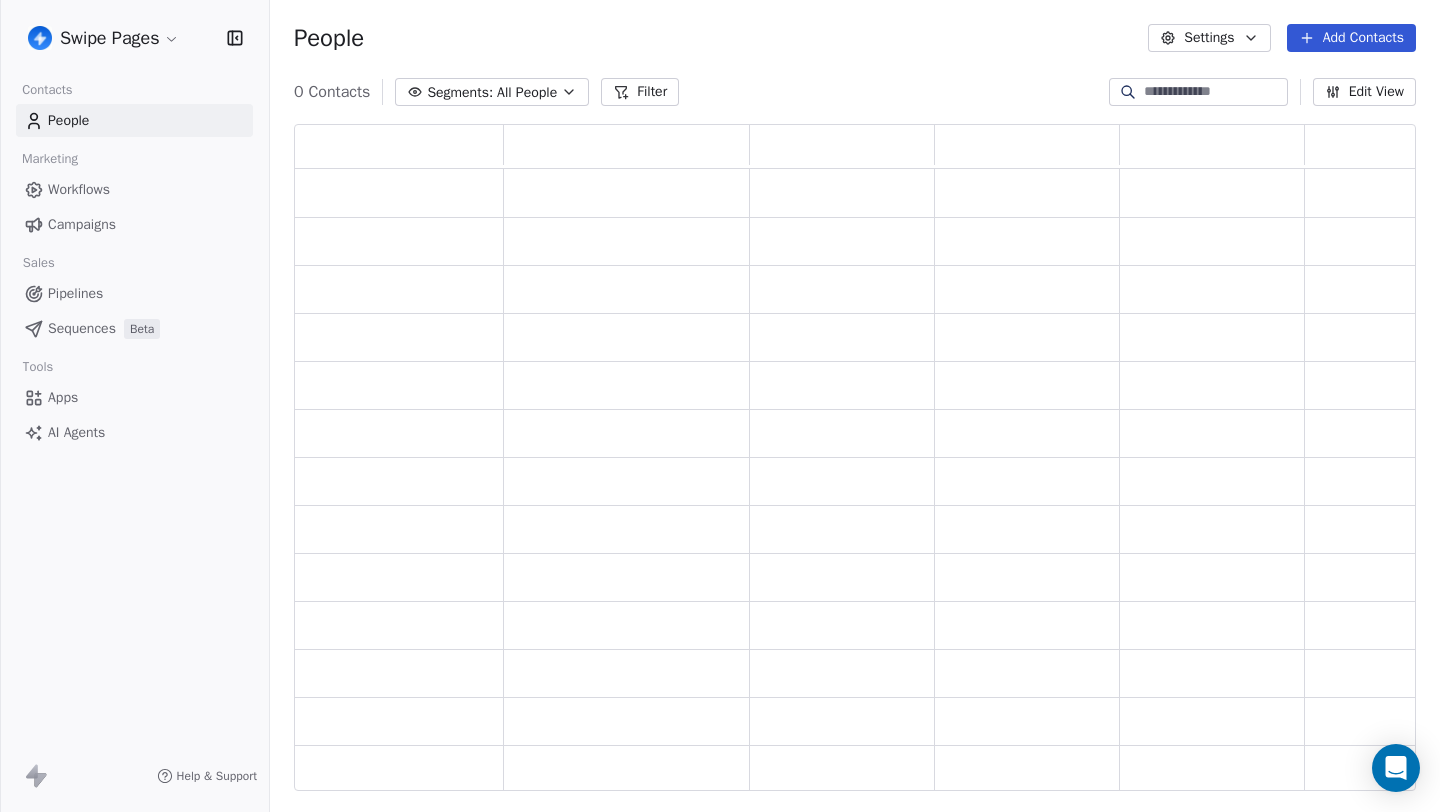 click at bounding box center (0, 406) 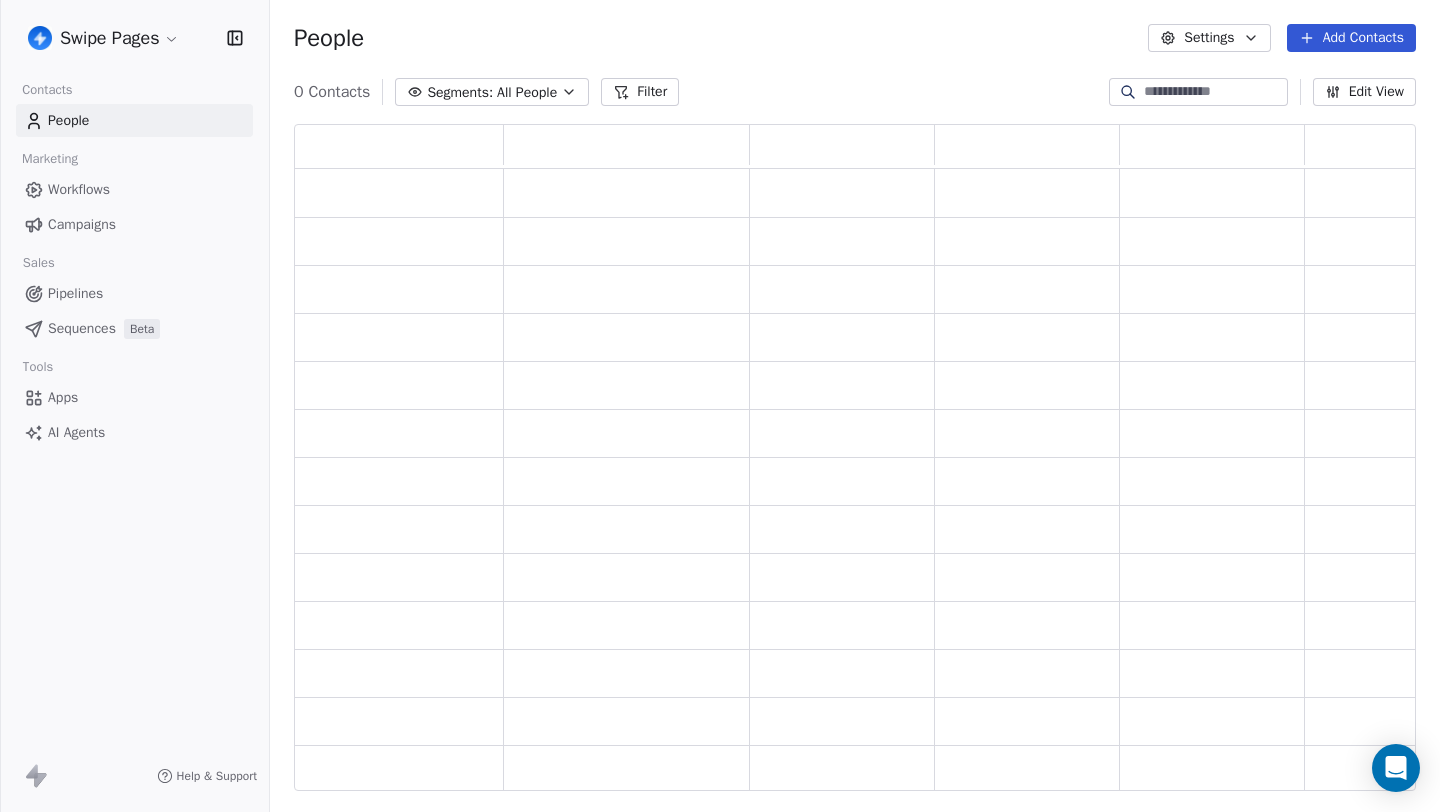 scroll, scrollTop: 1, scrollLeft: 1, axis: both 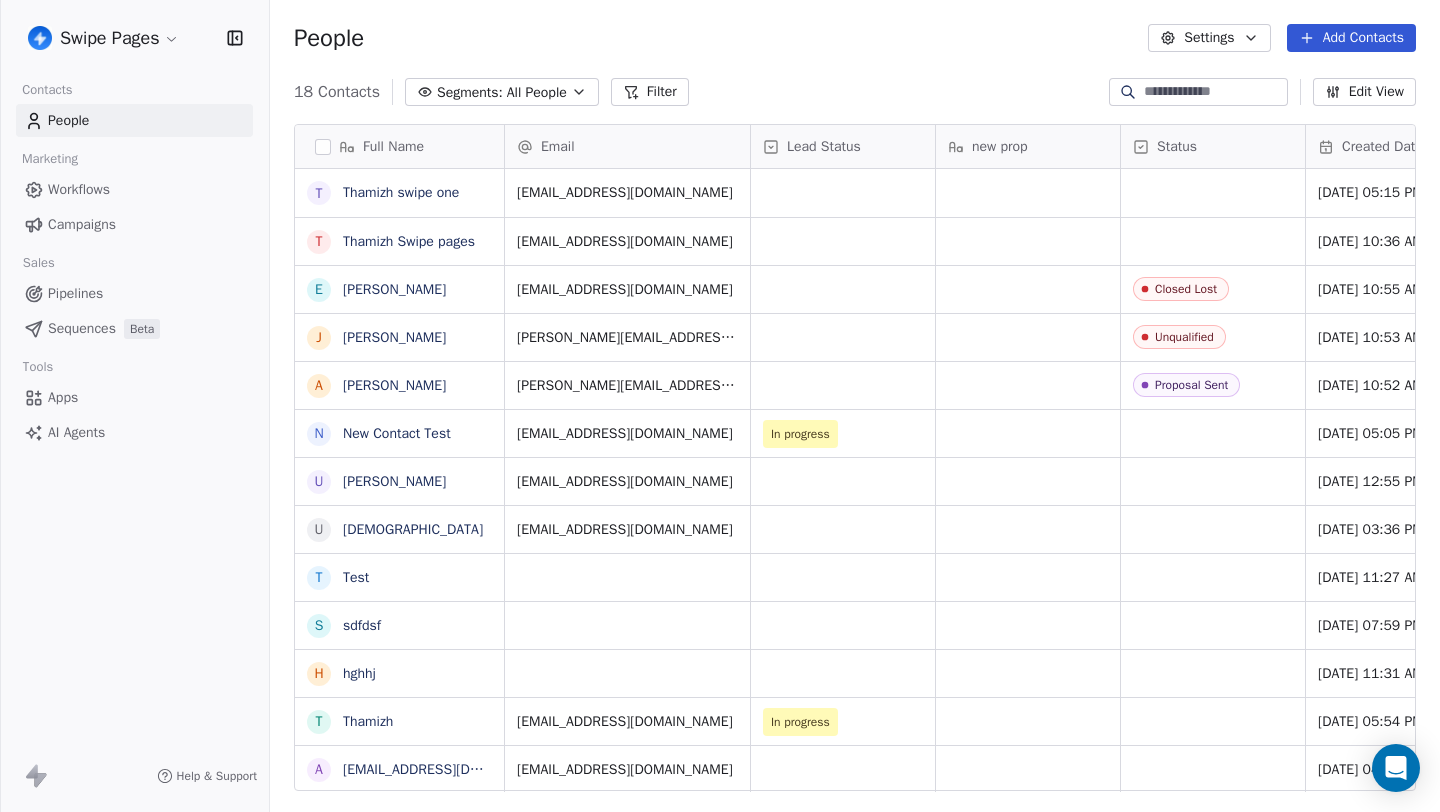 click on "Campaigns" at bounding box center [82, 224] 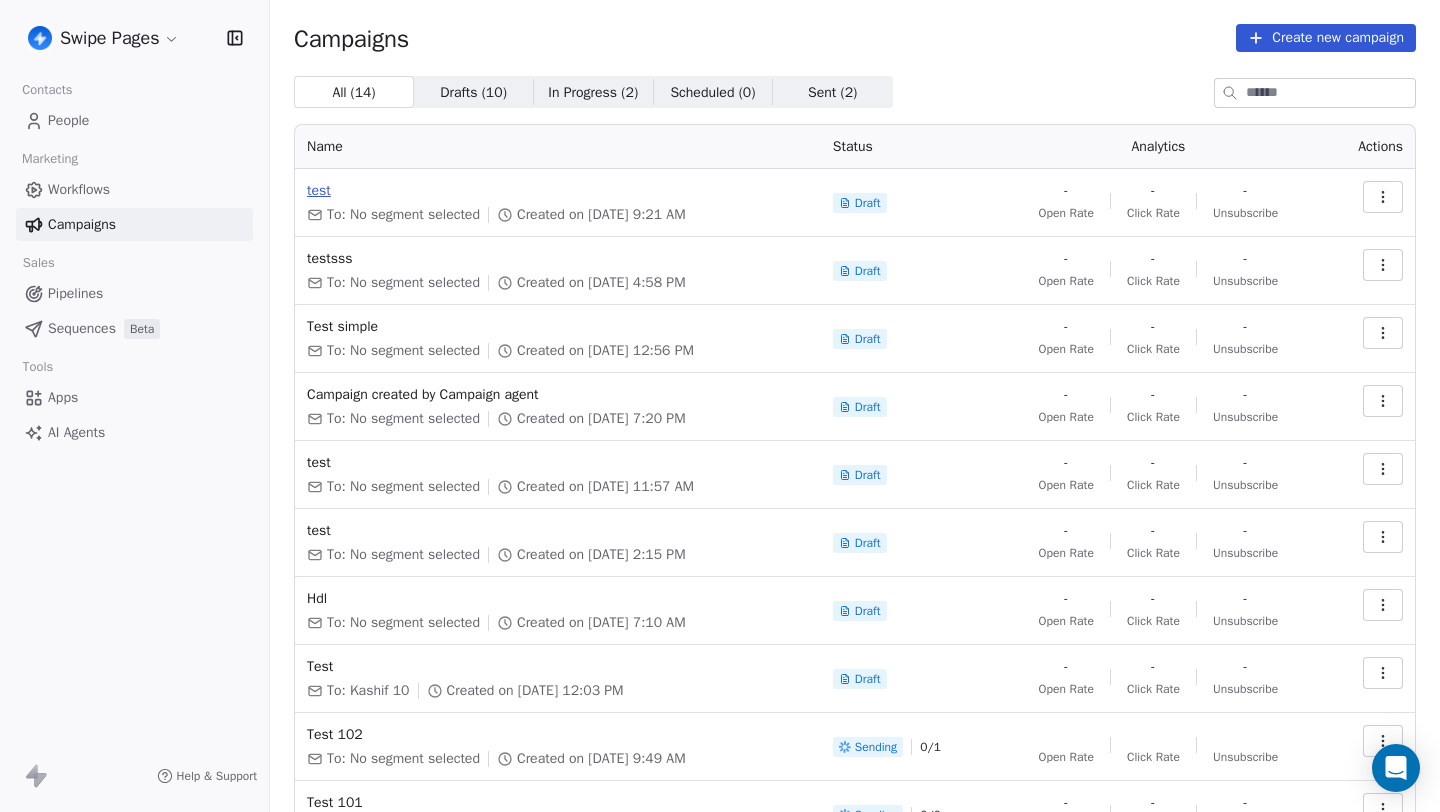 click on "test" at bounding box center [558, 191] 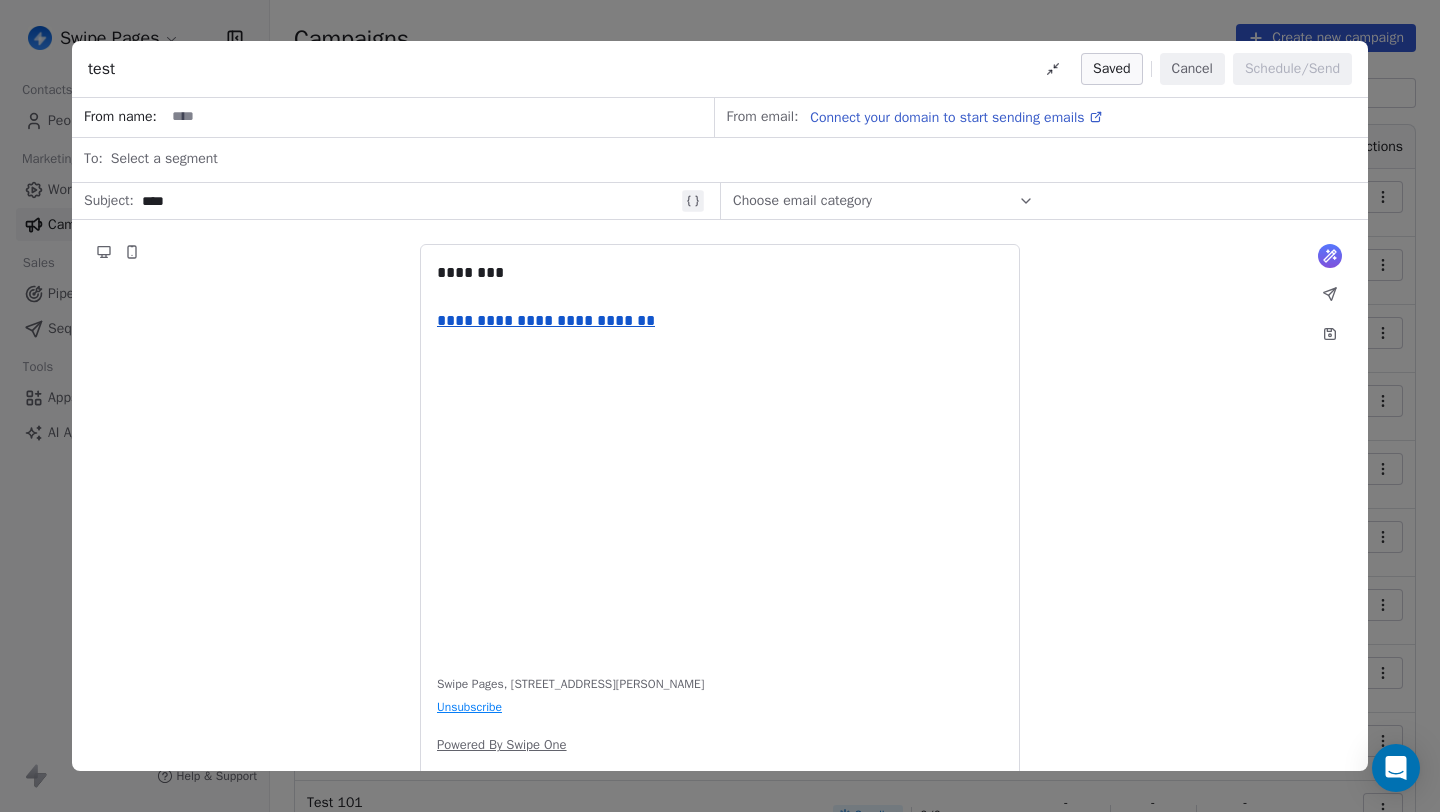 click on "Cancel" at bounding box center (1192, 69) 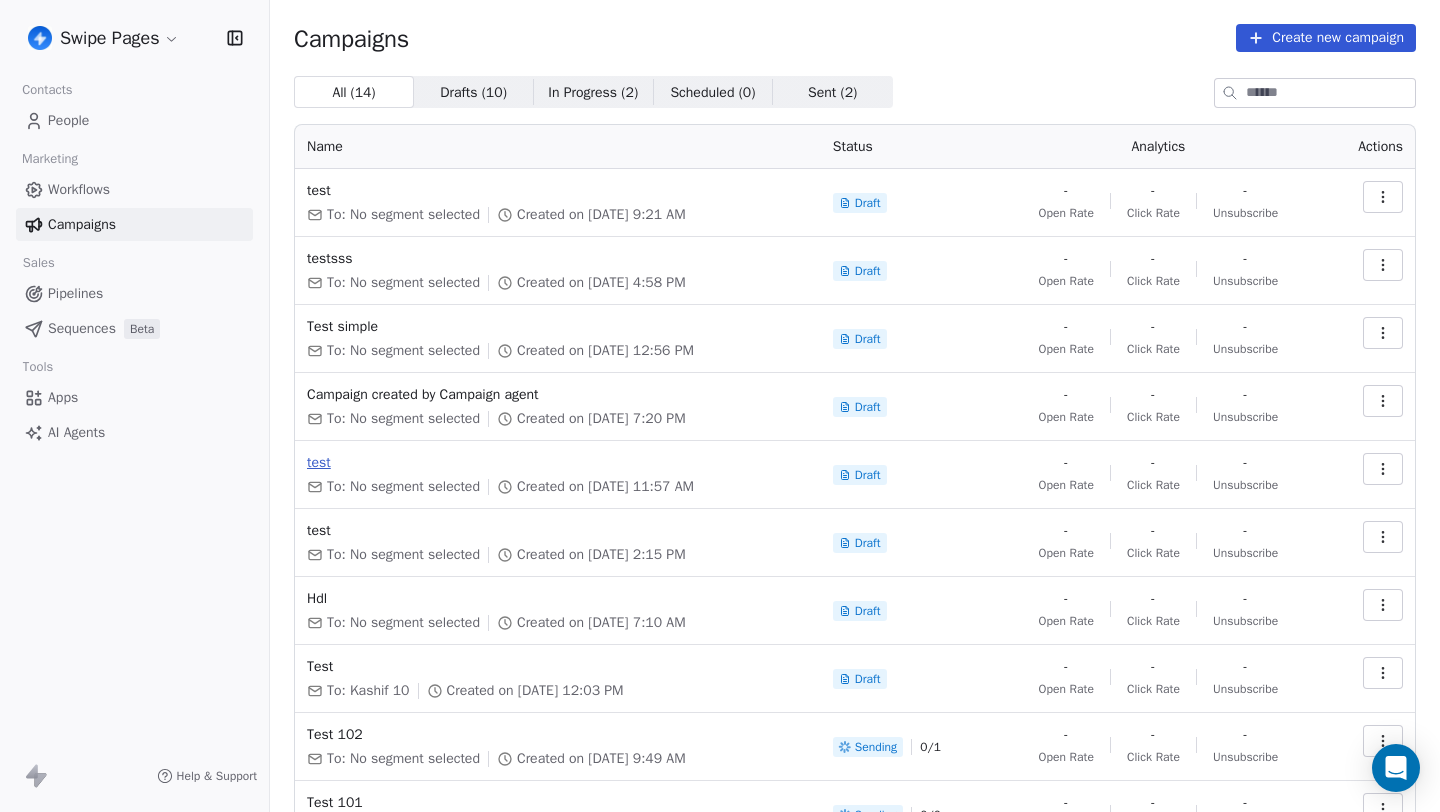 click on "test" at bounding box center [558, 463] 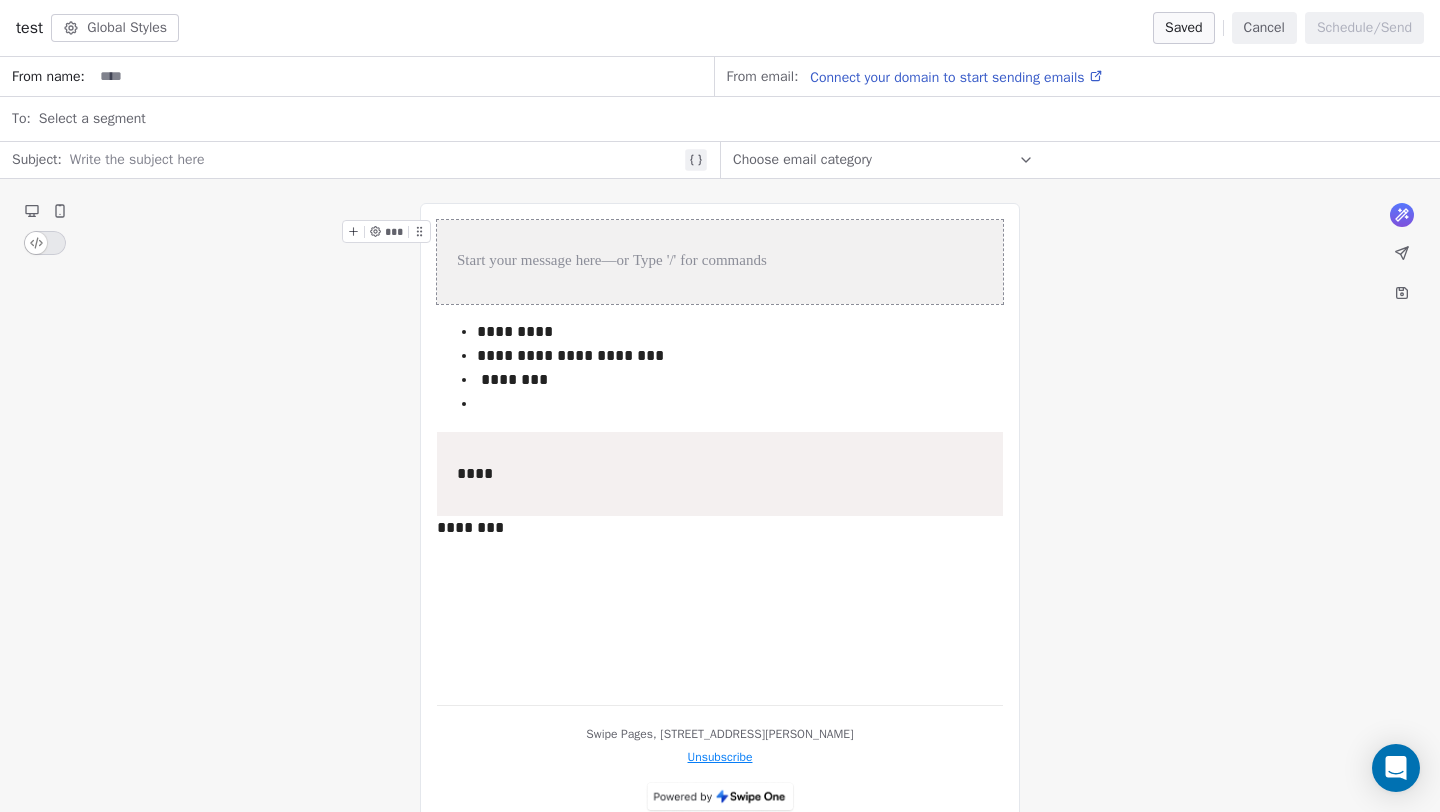 click at bounding box center [375, 160] 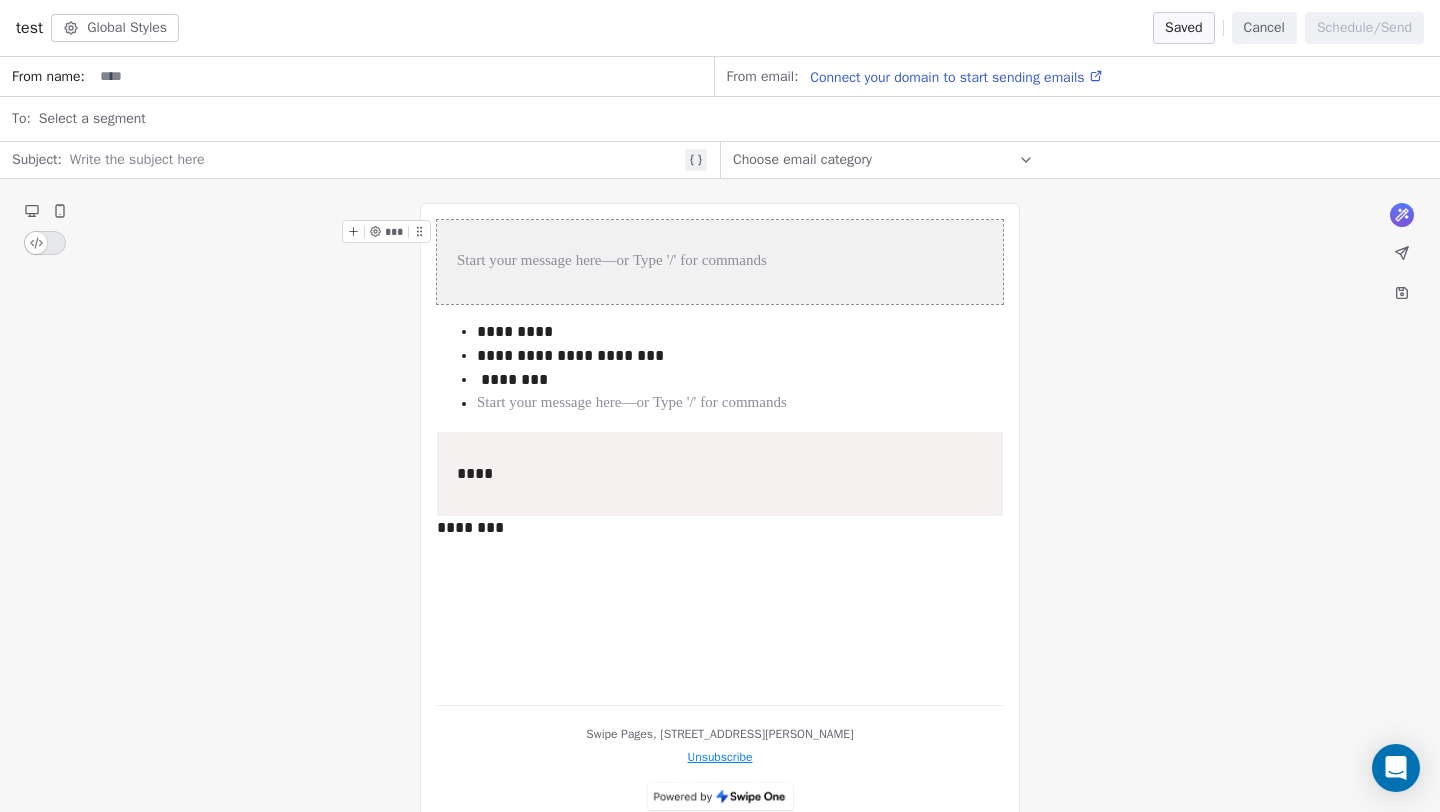 type 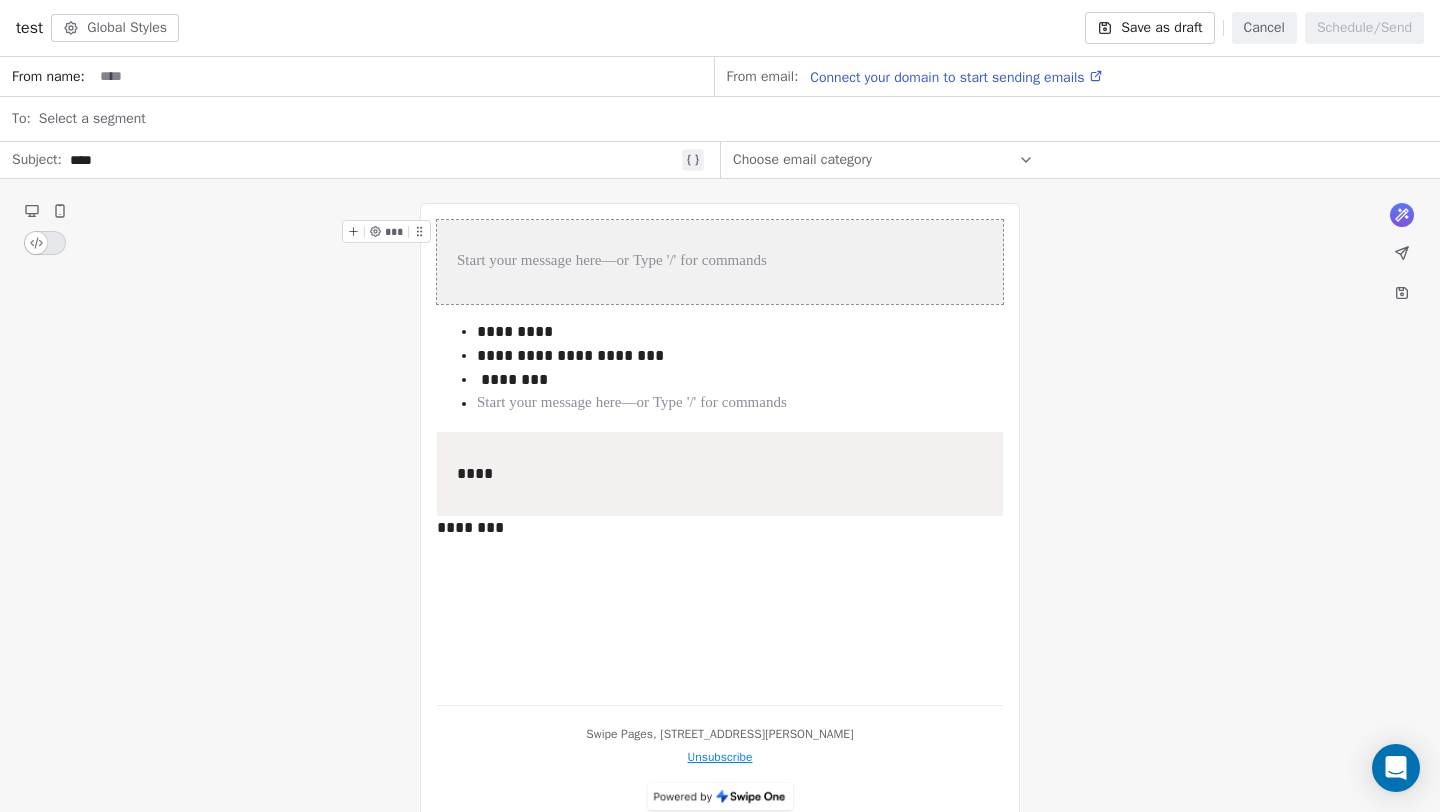 click on "Cancel" at bounding box center (1264, 28) 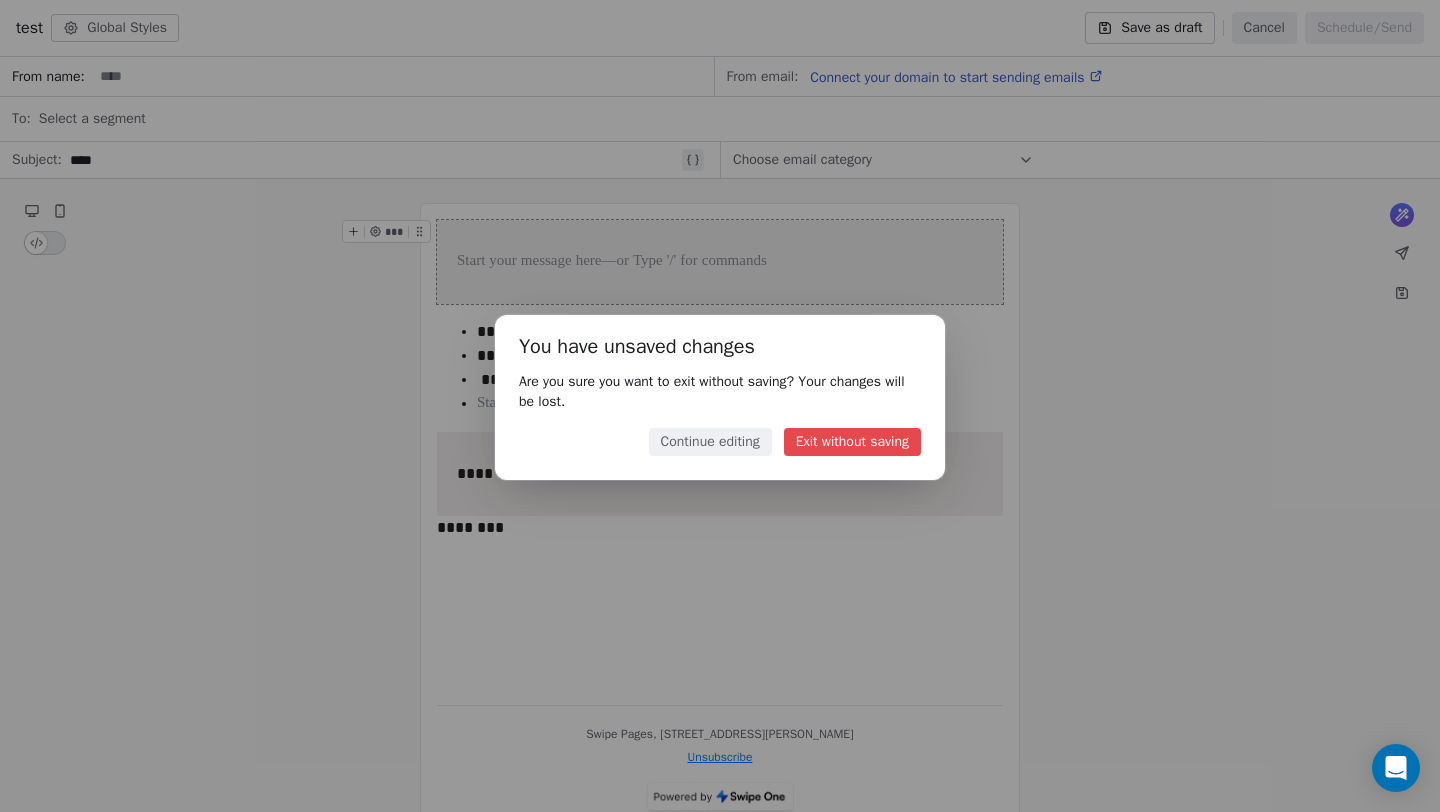 click on "Exit without saving" at bounding box center [852, 442] 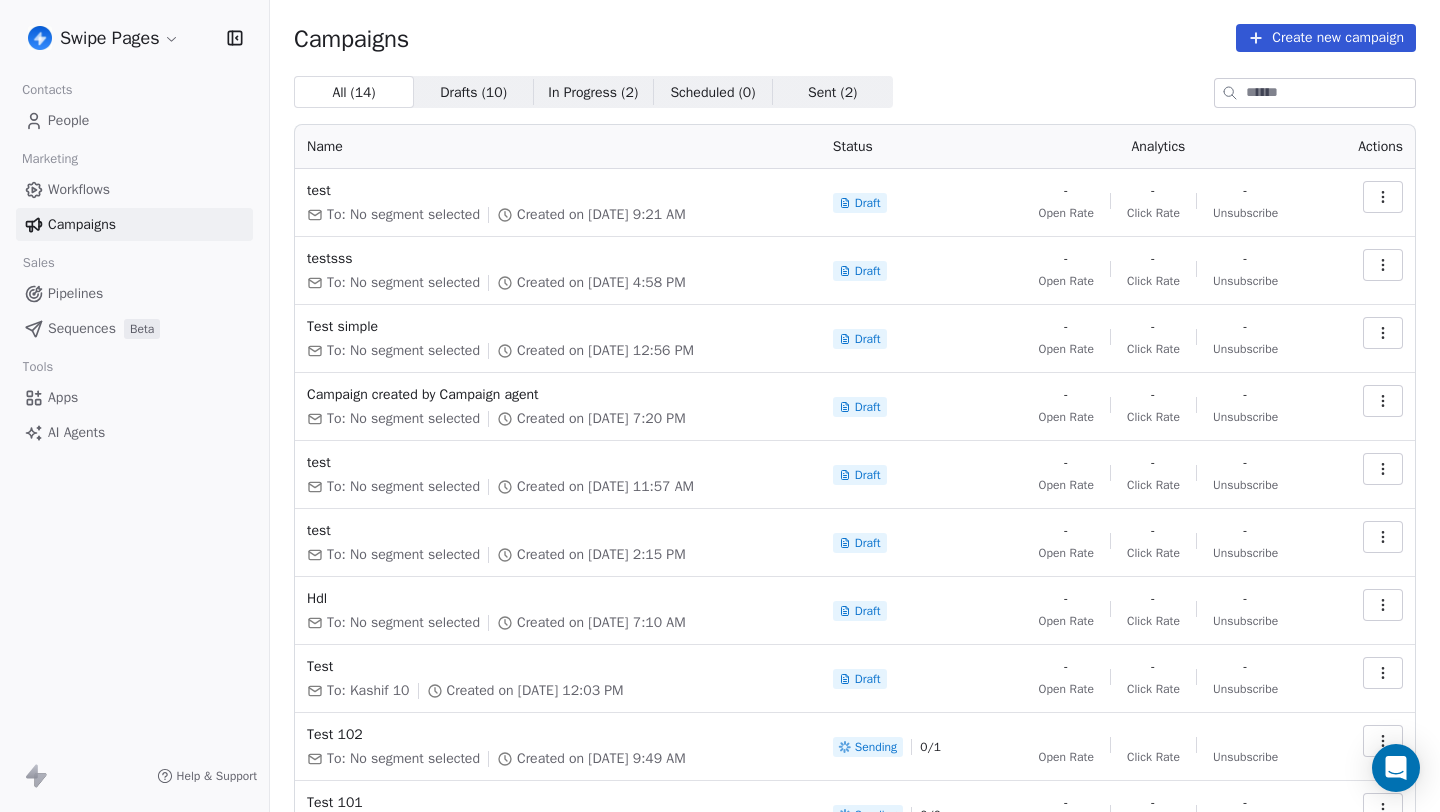 click on "People" at bounding box center (134, 120) 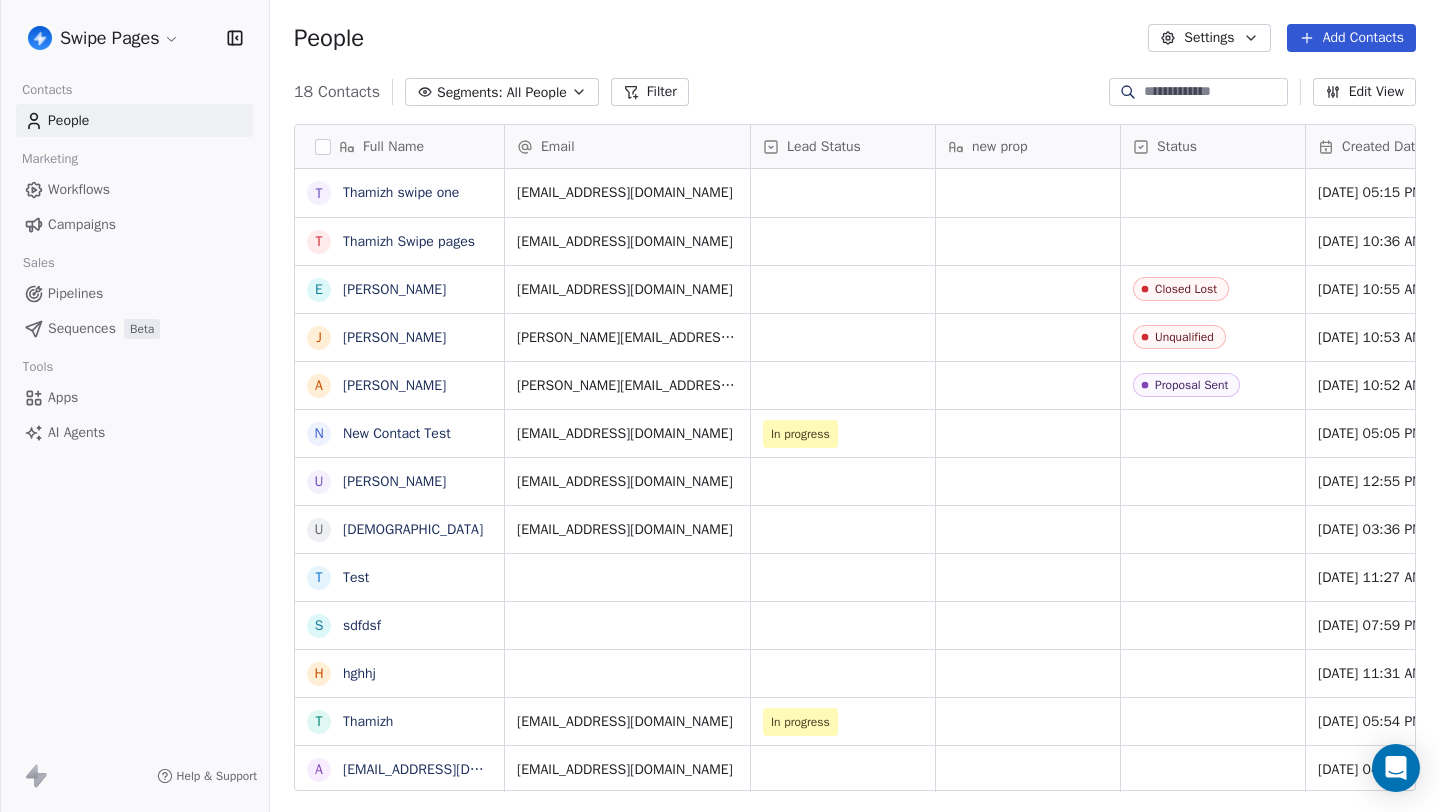 scroll, scrollTop: 1, scrollLeft: 1, axis: both 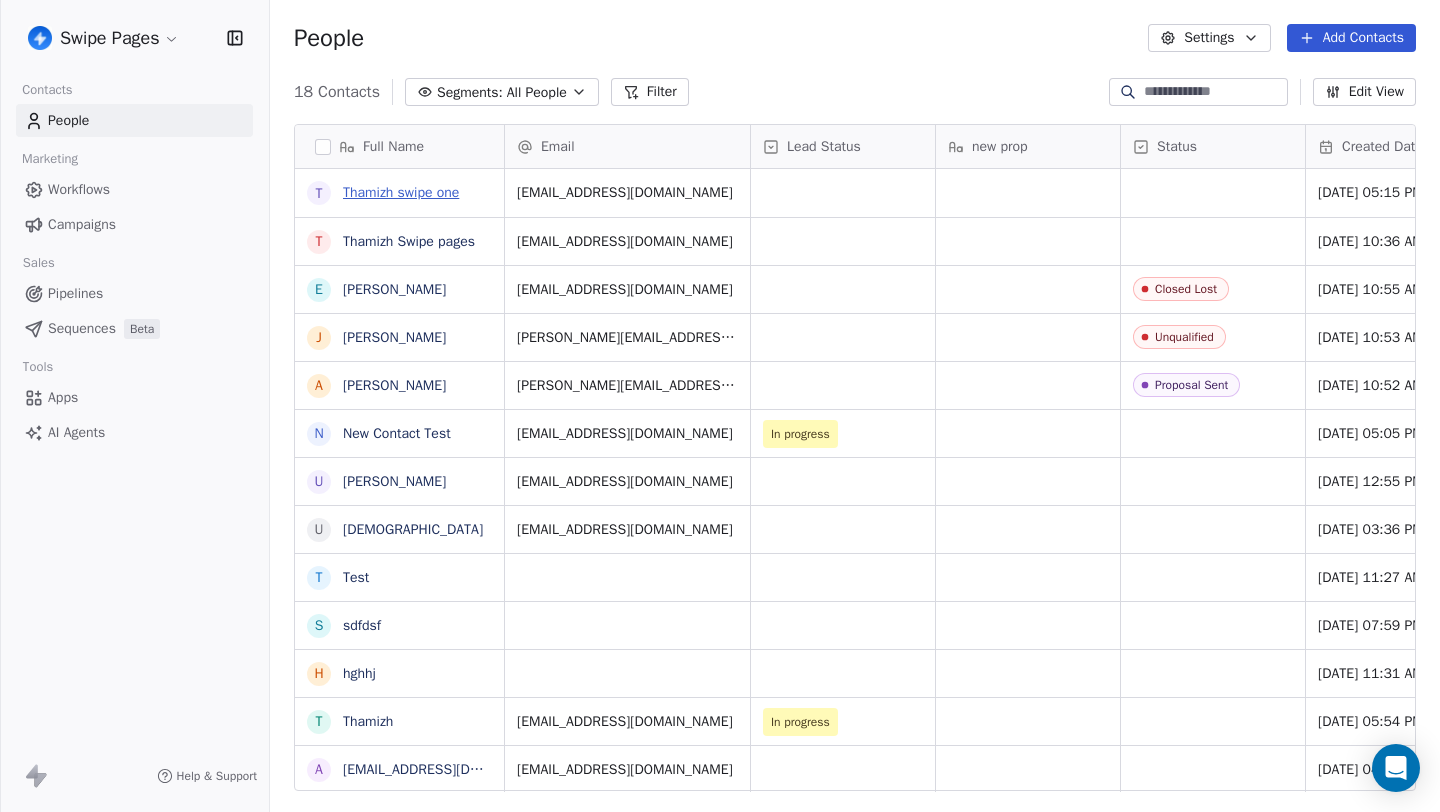 click on "Thamizh swipe one" at bounding box center (401, 192) 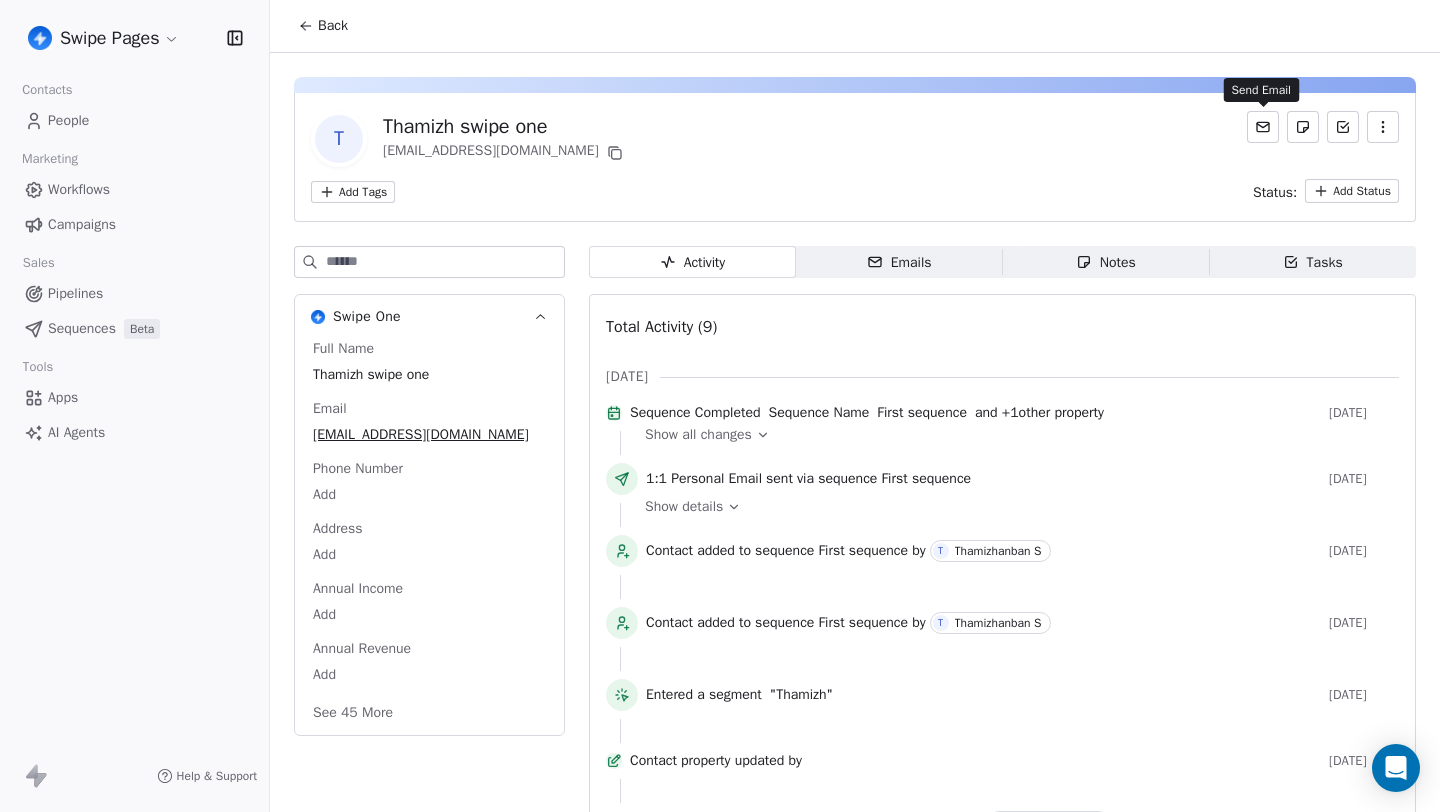 click 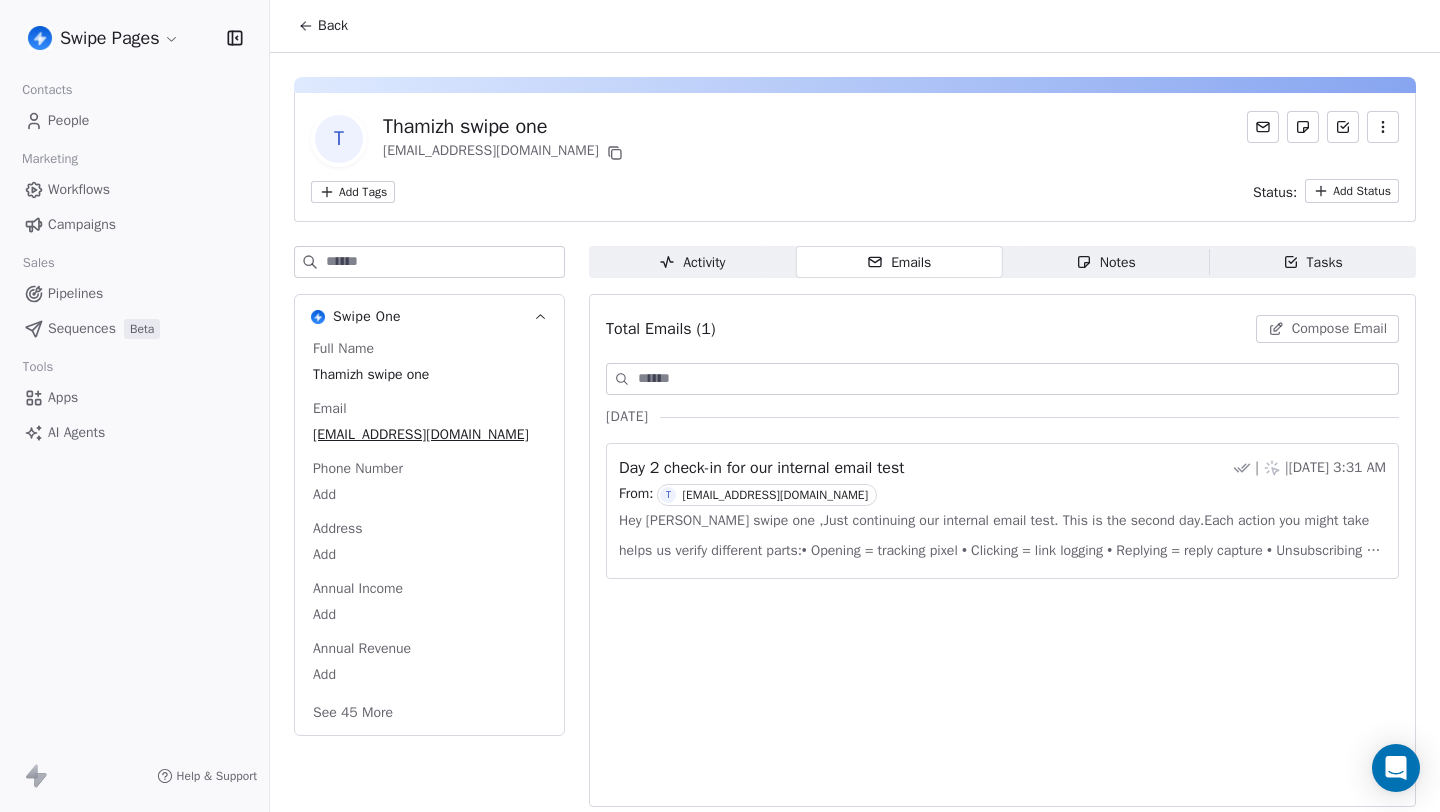 click on "Compose Email" at bounding box center (1339, 329) 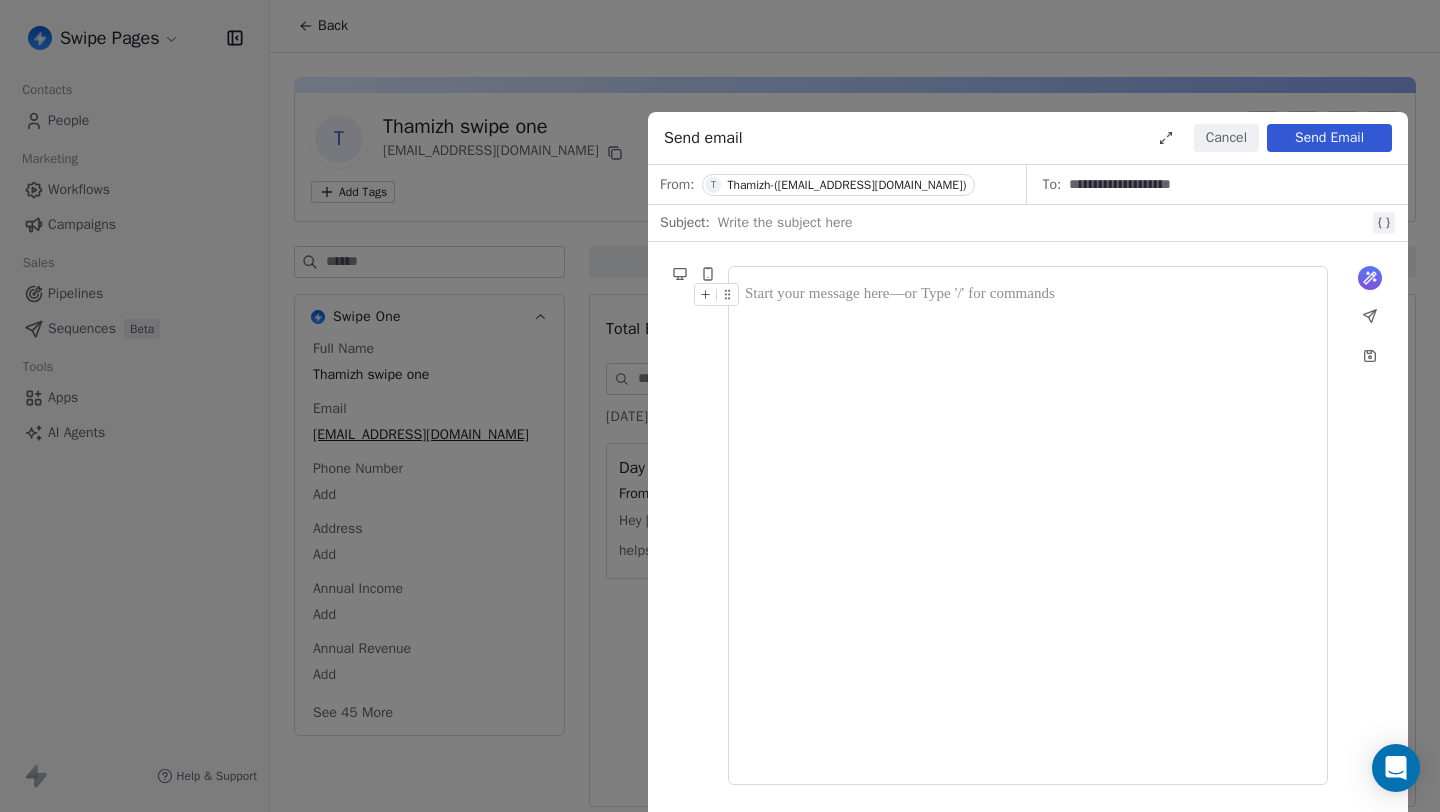 click at bounding box center [1043, 223] 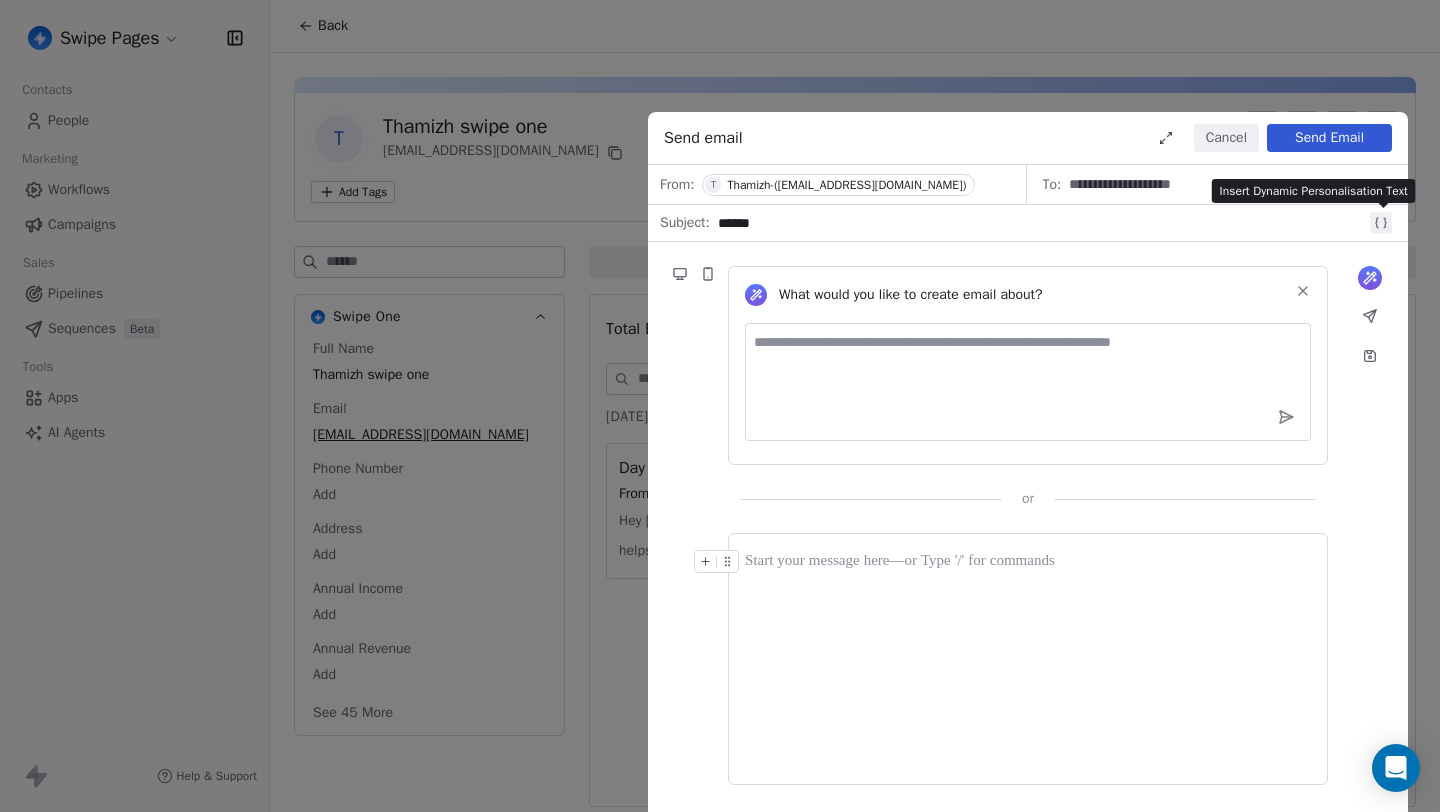 click 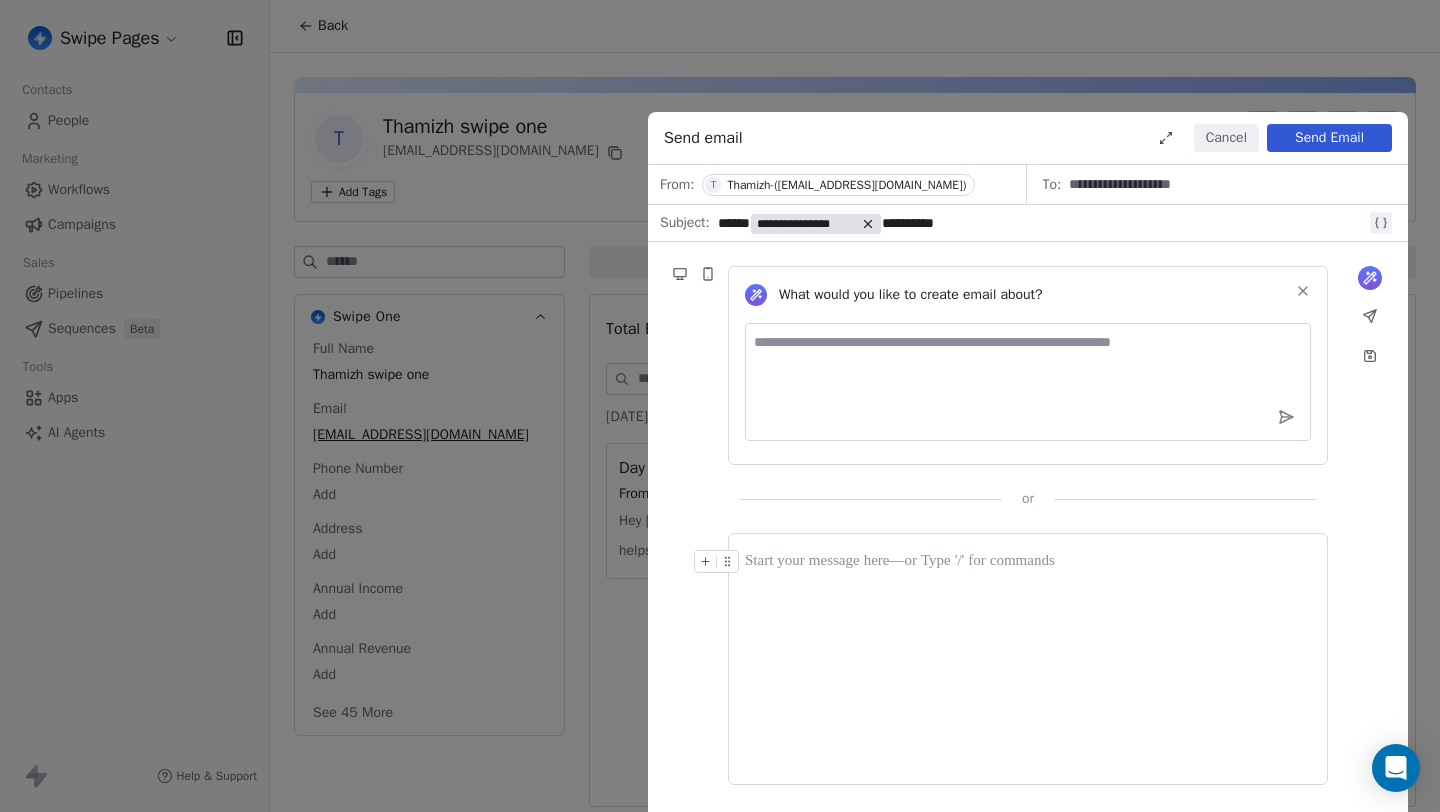 click on "**********" at bounding box center [1041, 223] 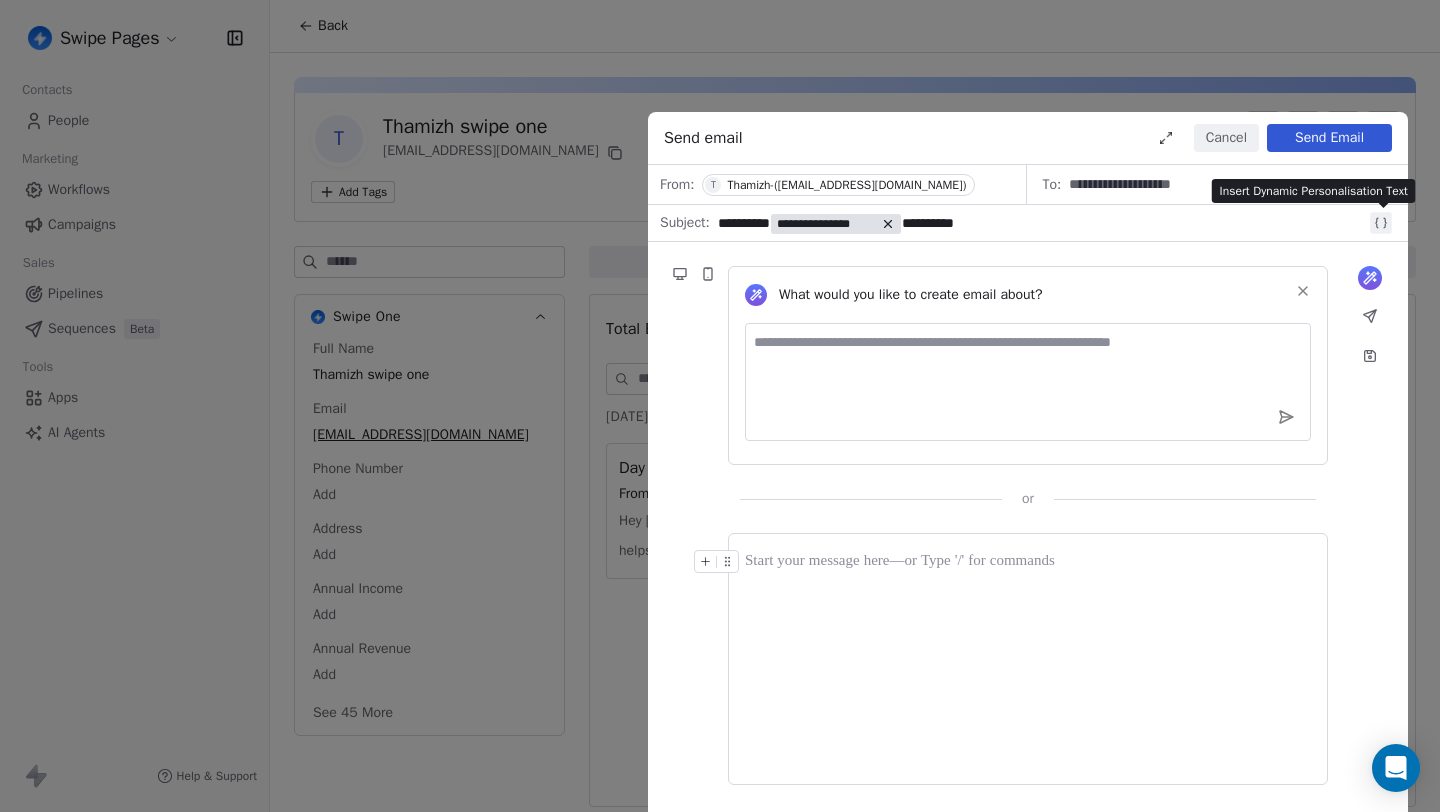click 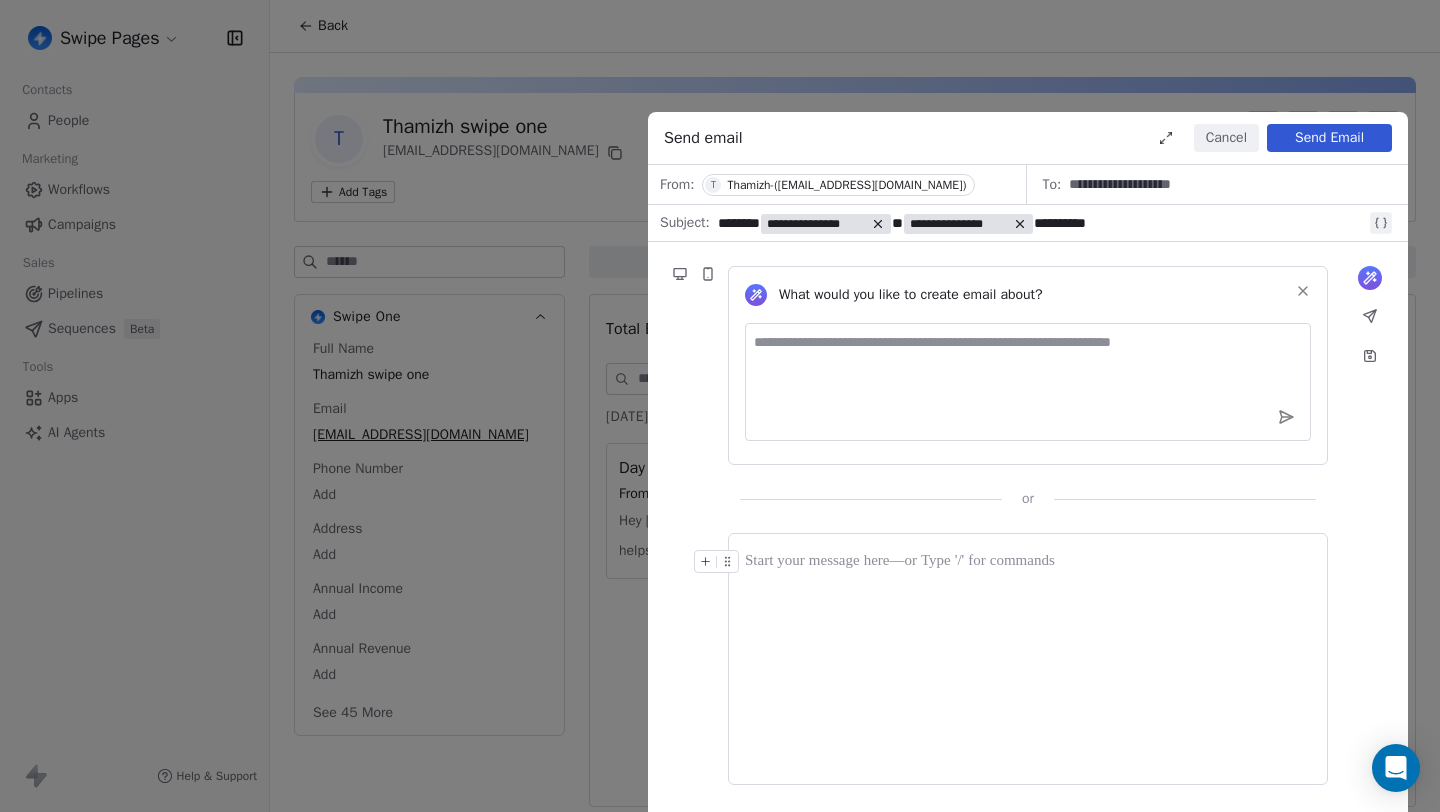 click on "Cancel" at bounding box center (1226, 138) 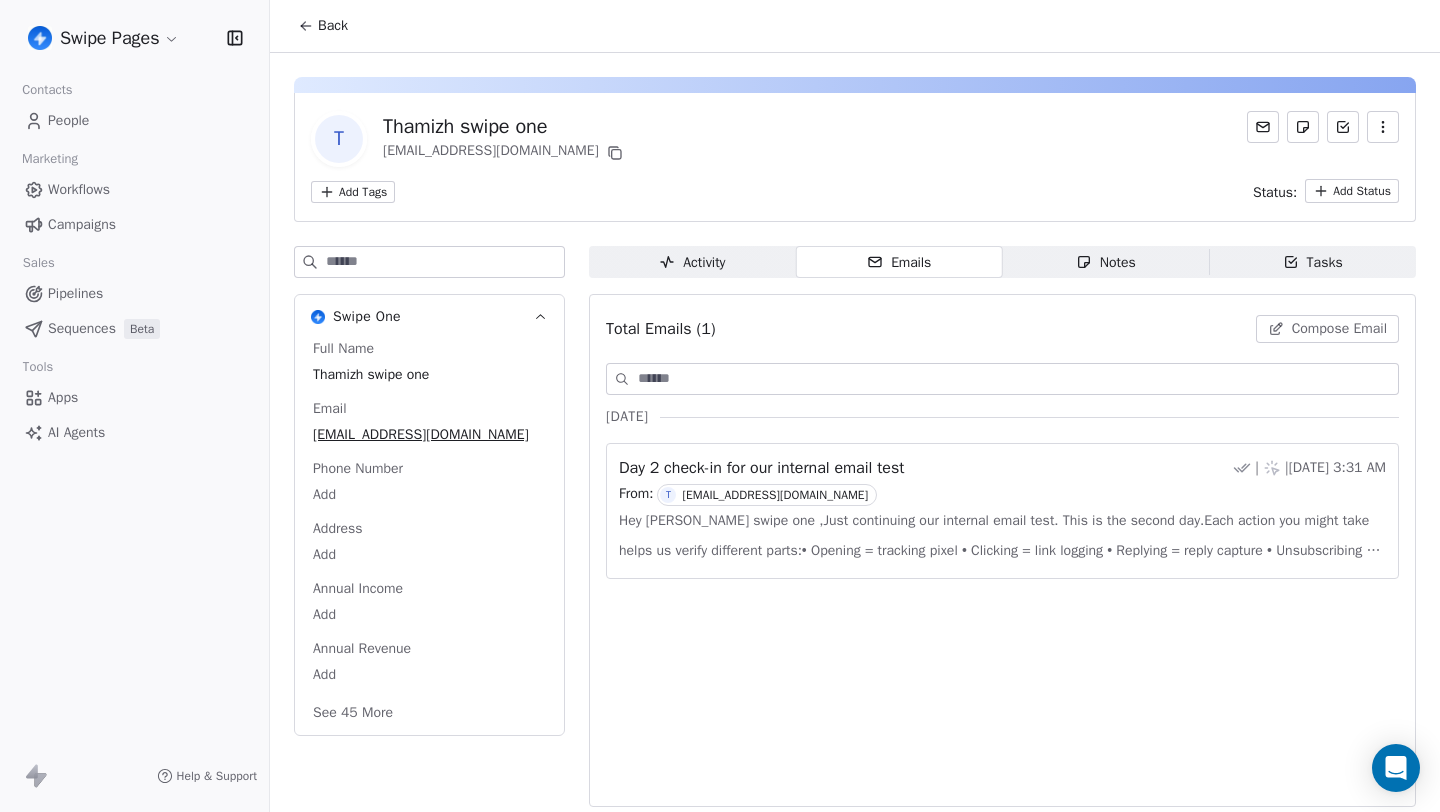 click on "People" at bounding box center [68, 120] 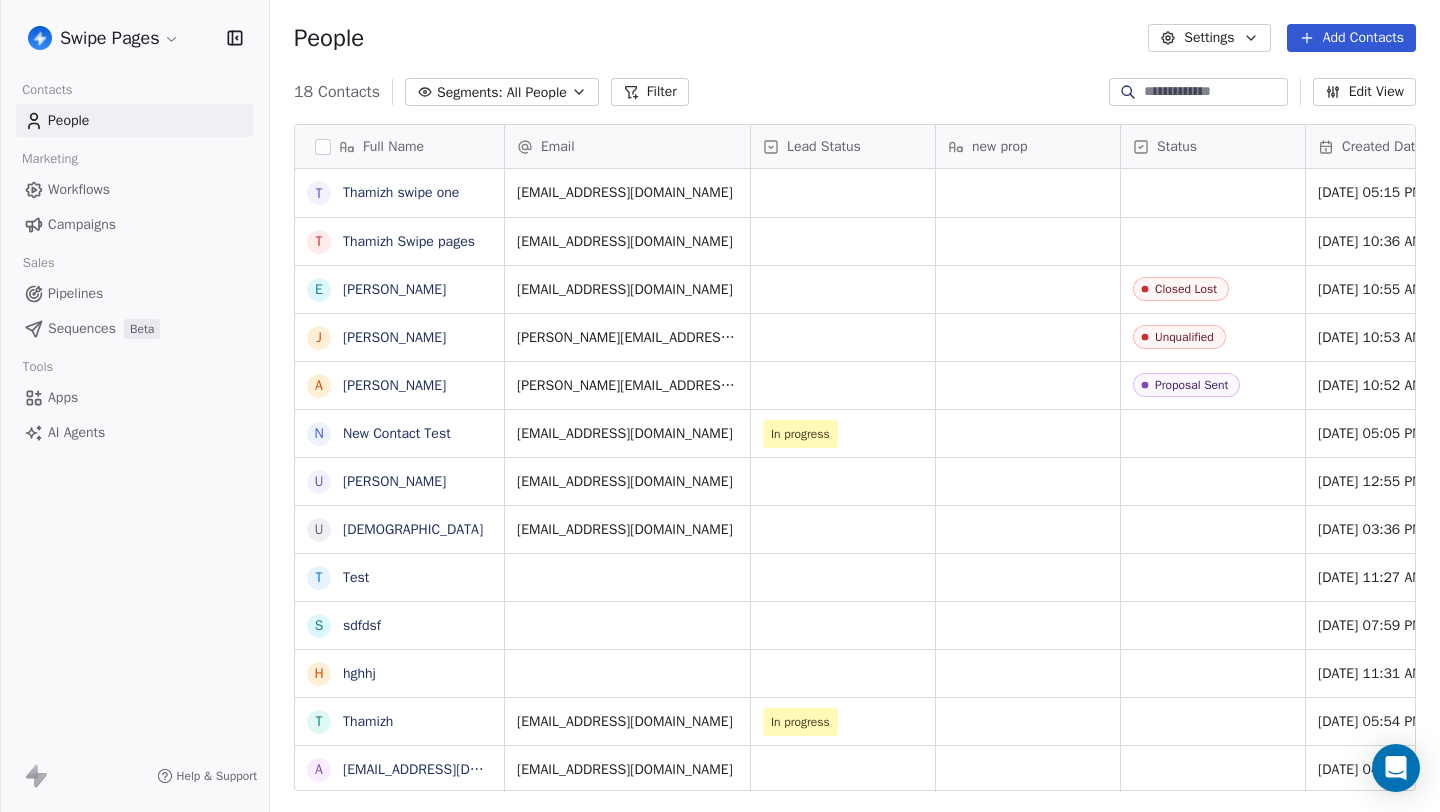 scroll, scrollTop: 1, scrollLeft: 1, axis: both 